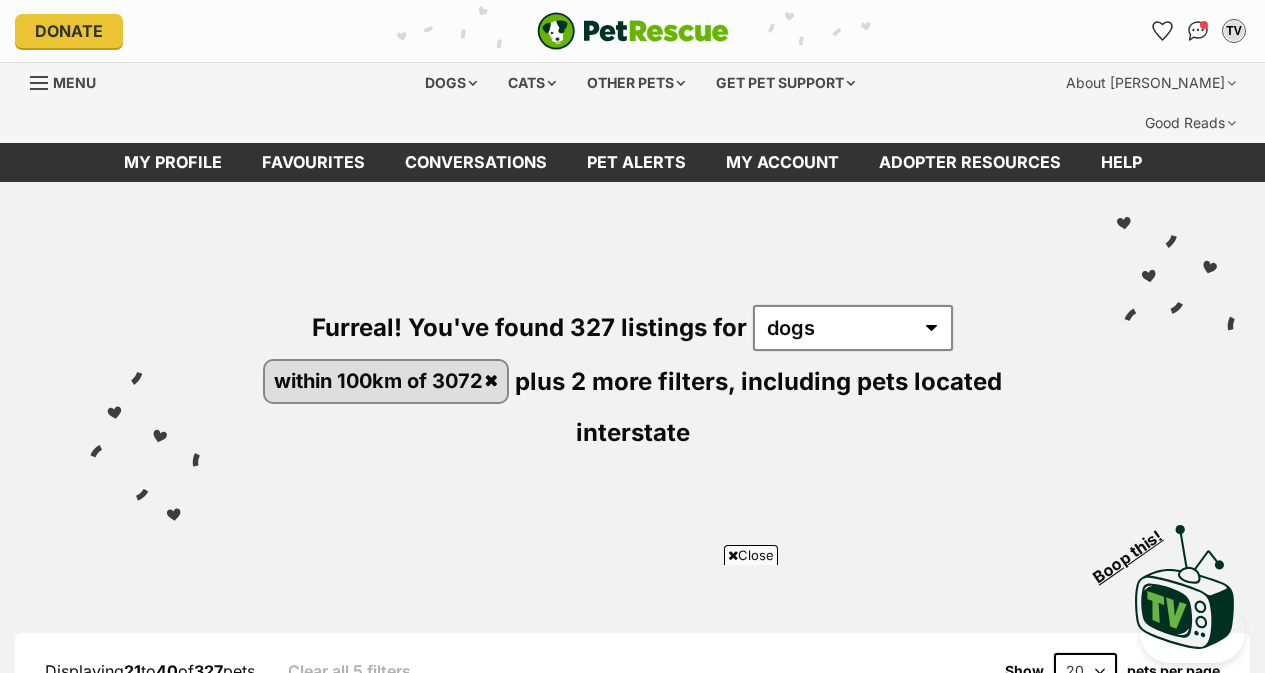 scroll, scrollTop: 217, scrollLeft: 0, axis: vertical 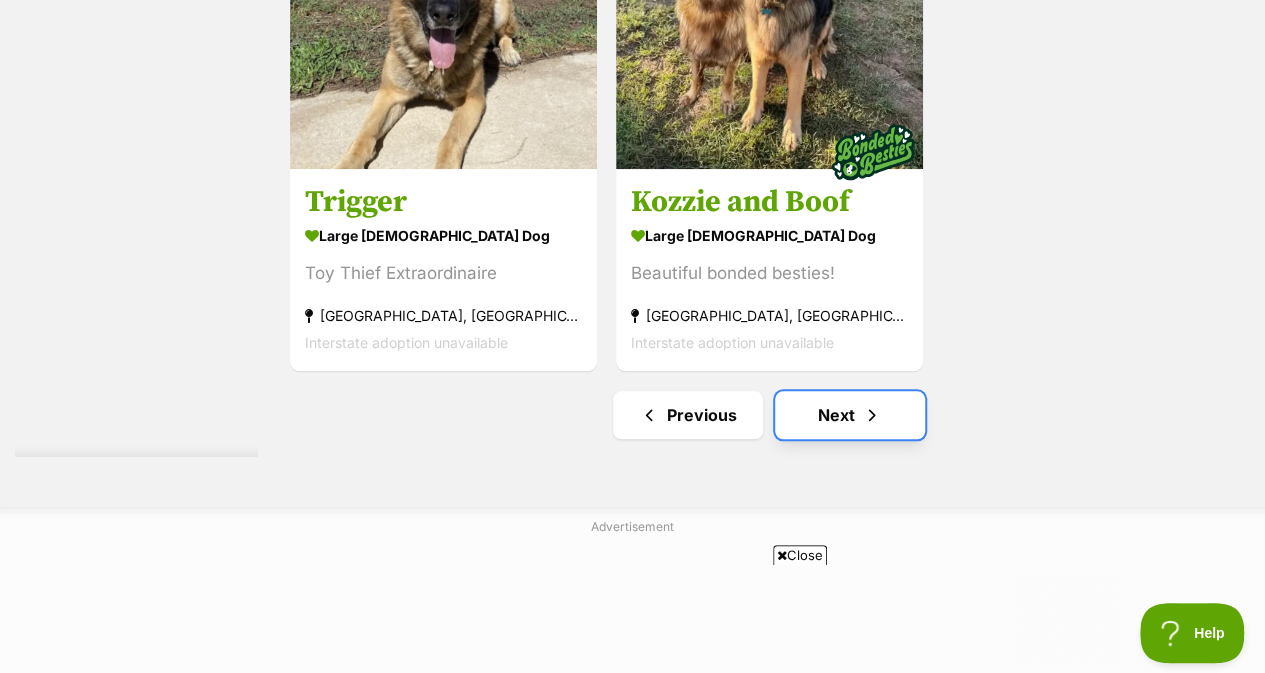 click on "Next" at bounding box center [850, 415] 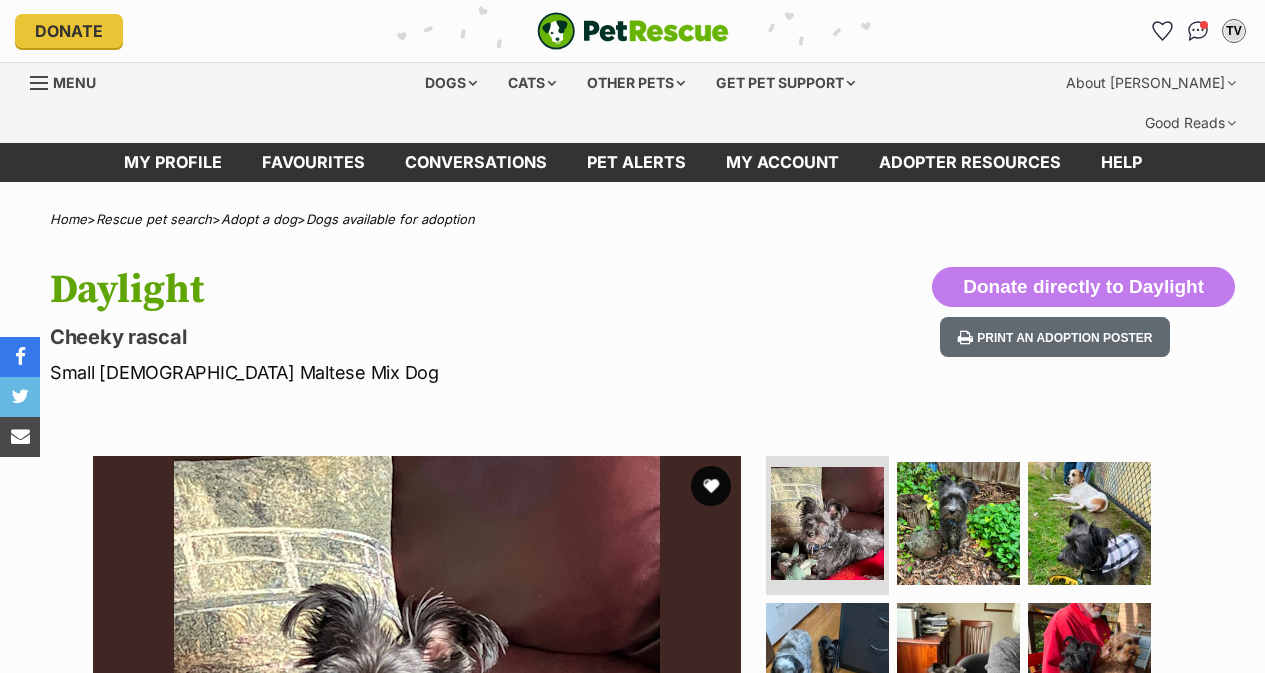 scroll, scrollTop: 0, scrollLeft: 0, axis: both 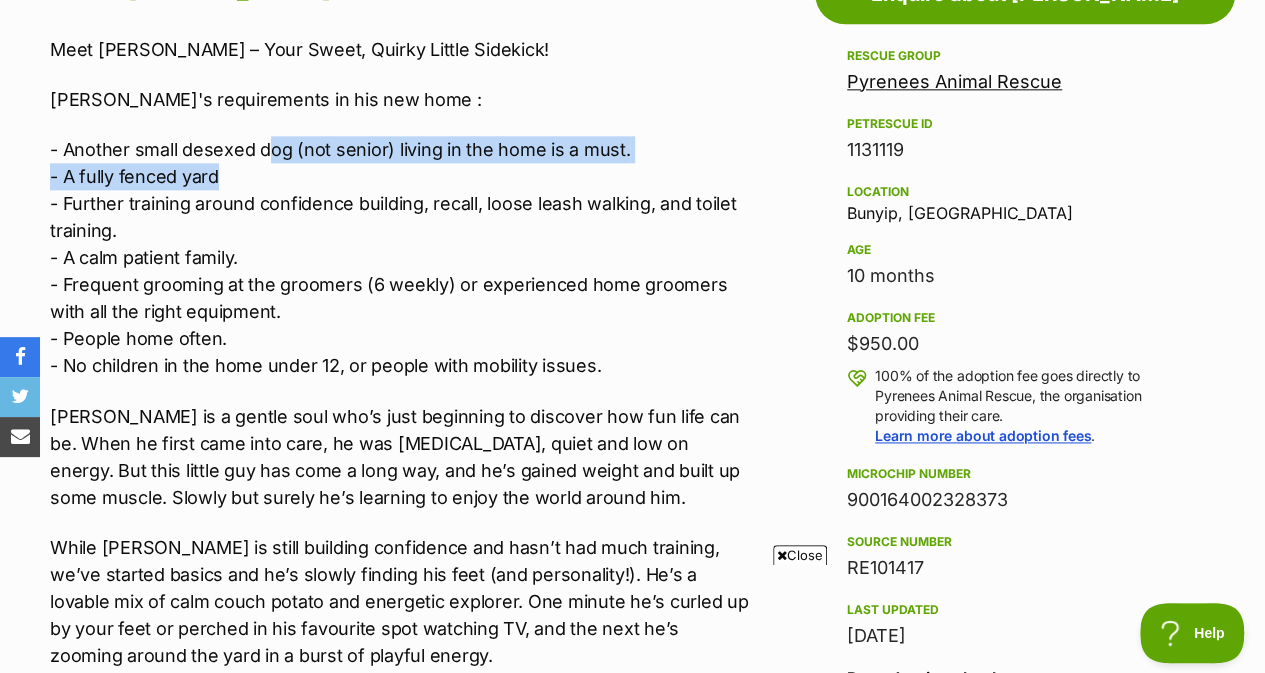 drag, startPoint x: 263, startPoint y: 121, endPoint x: 284, endPoint y: 127, distance: 21.84033 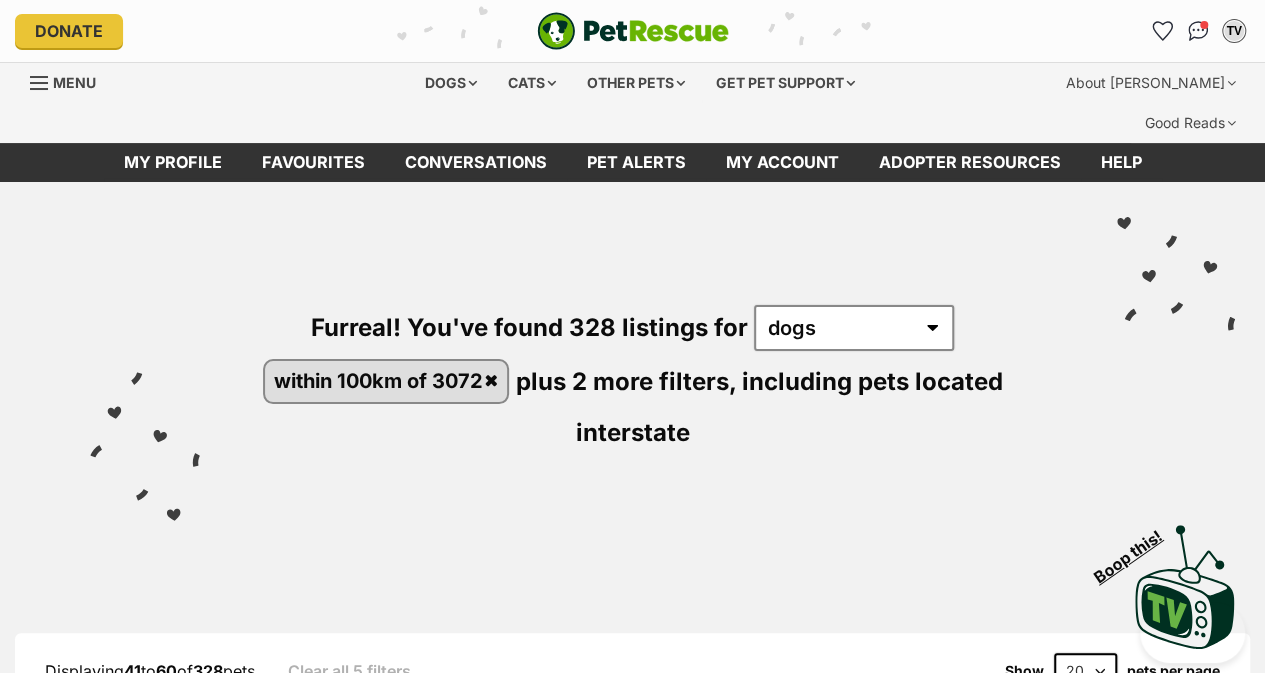 scroll, scrollTop: 0, scrollLeft: 0, axis: both 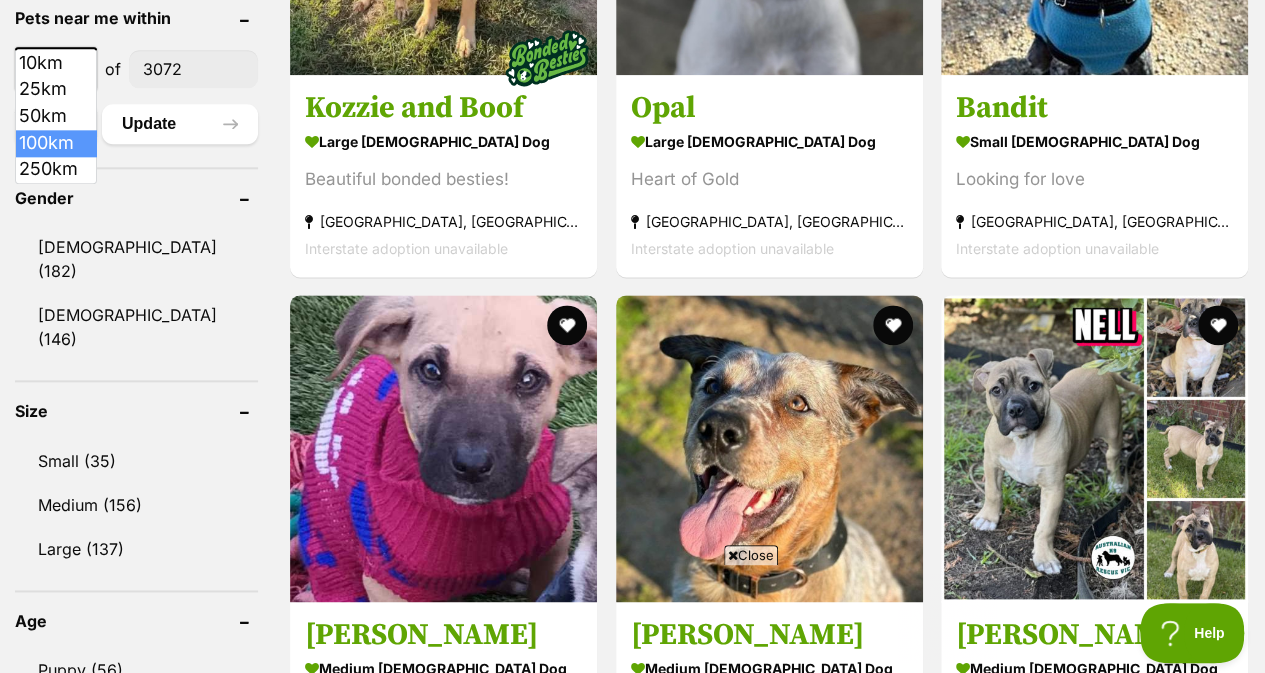 click at bounding box center (86, 69) 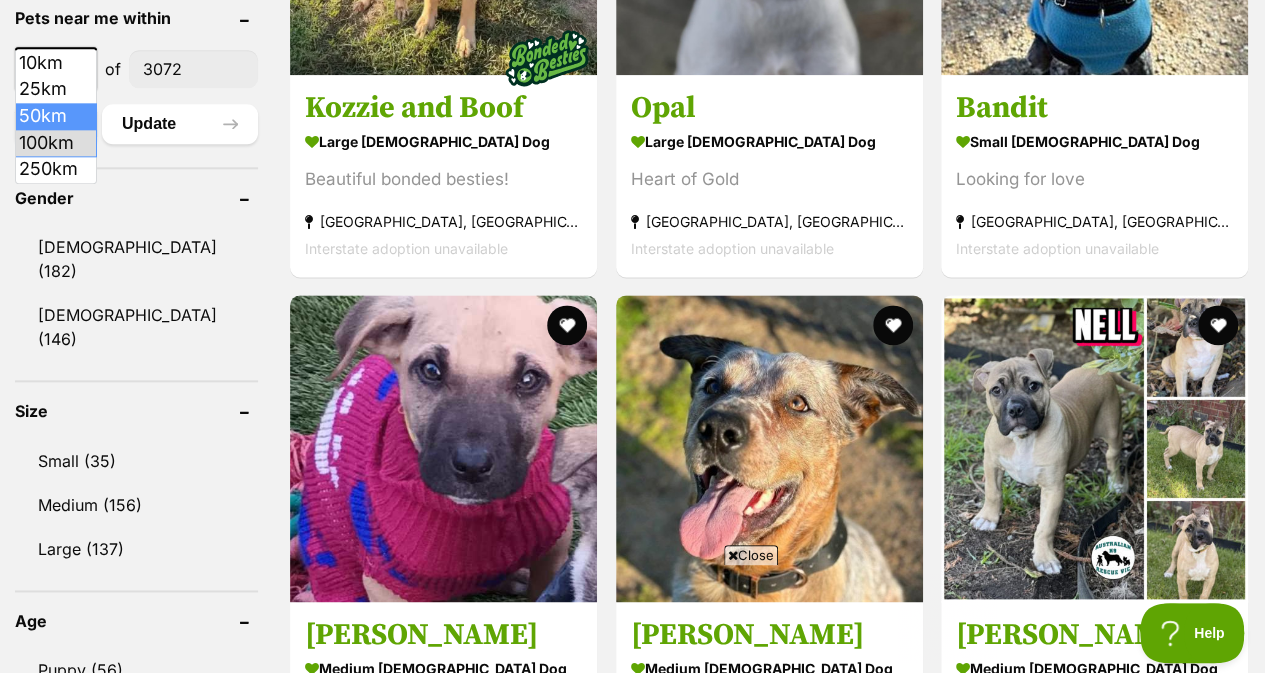 select on "50" 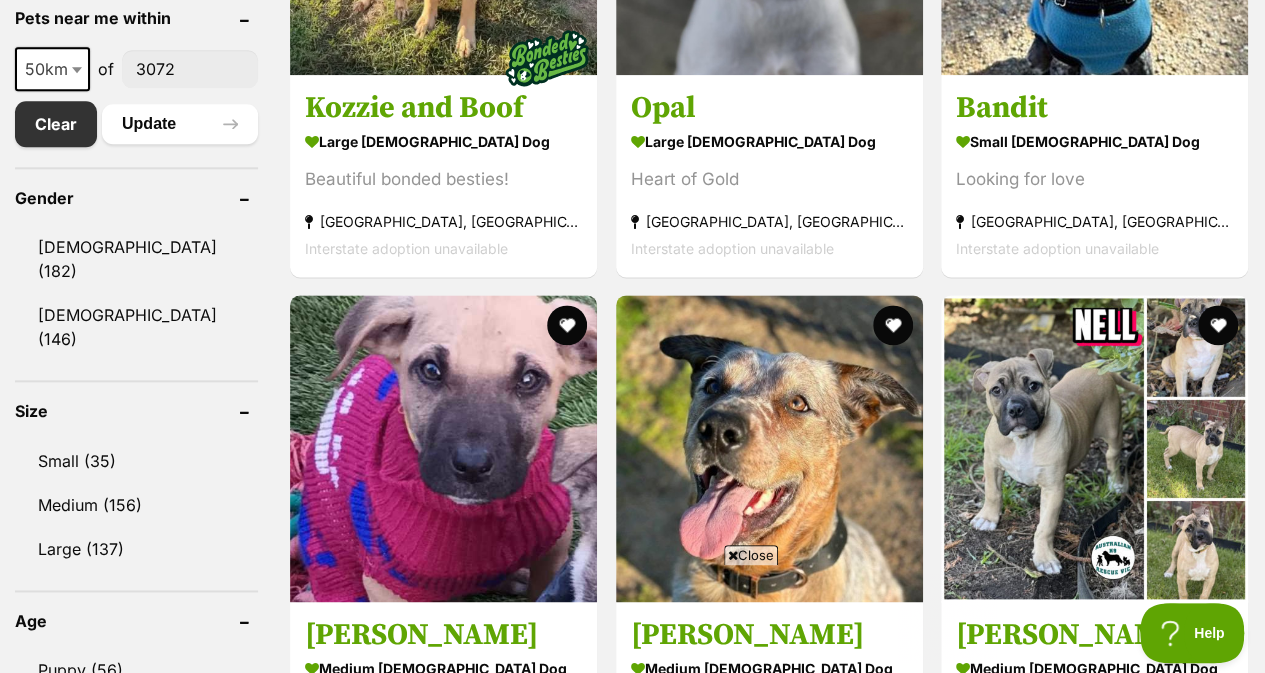 drag, startPoint x: 176, startPoint y: 36, endPoint x: 60, endPoint y: 23, distance: 116.72617 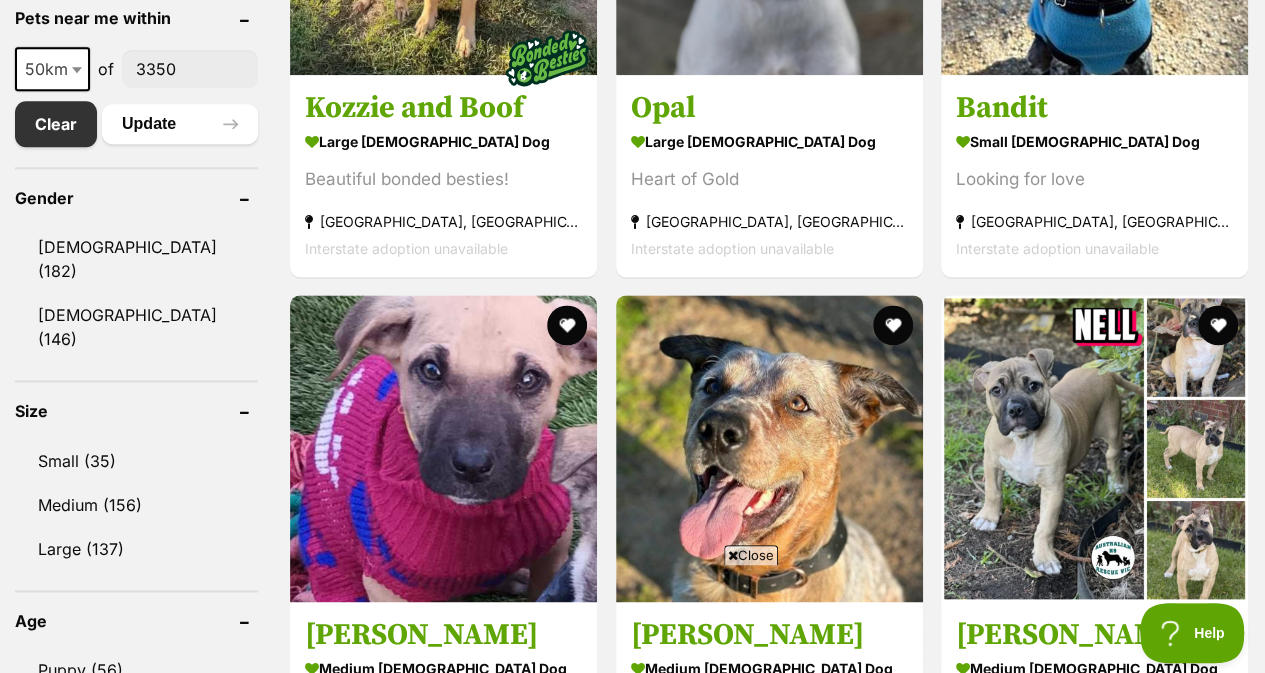 type on "3350" 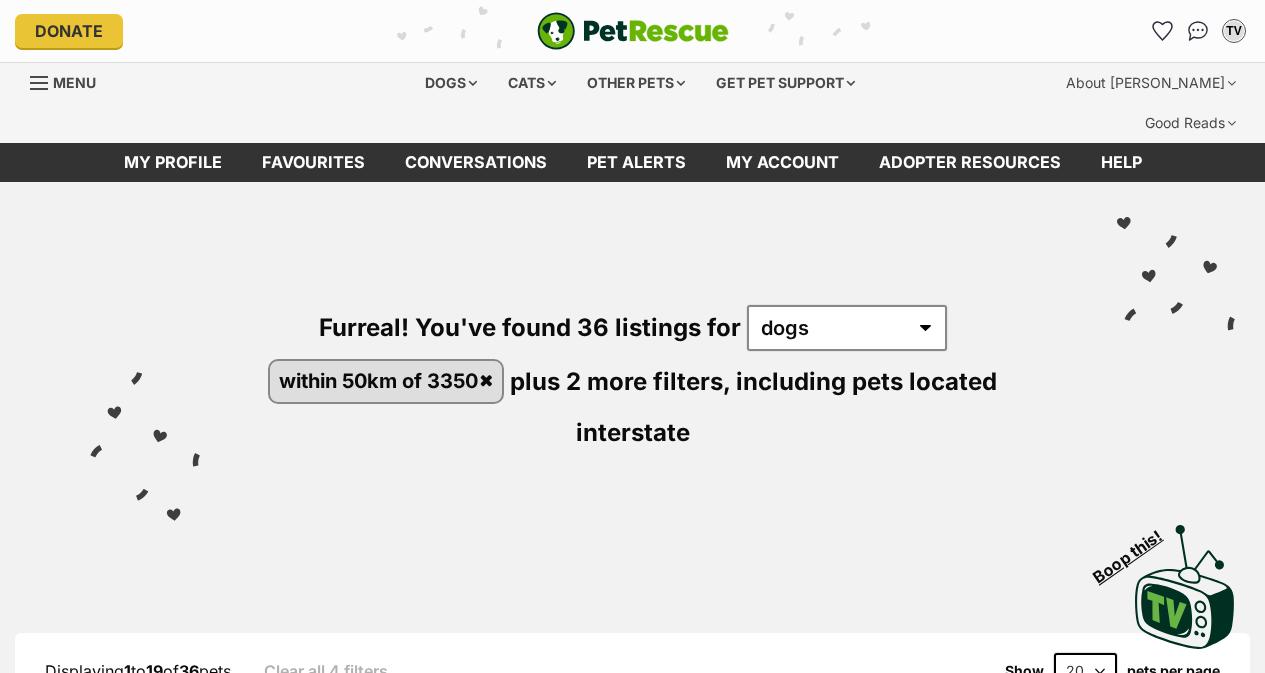 scroll, scrollTop: 0, scrollLeft: 0, axis: both 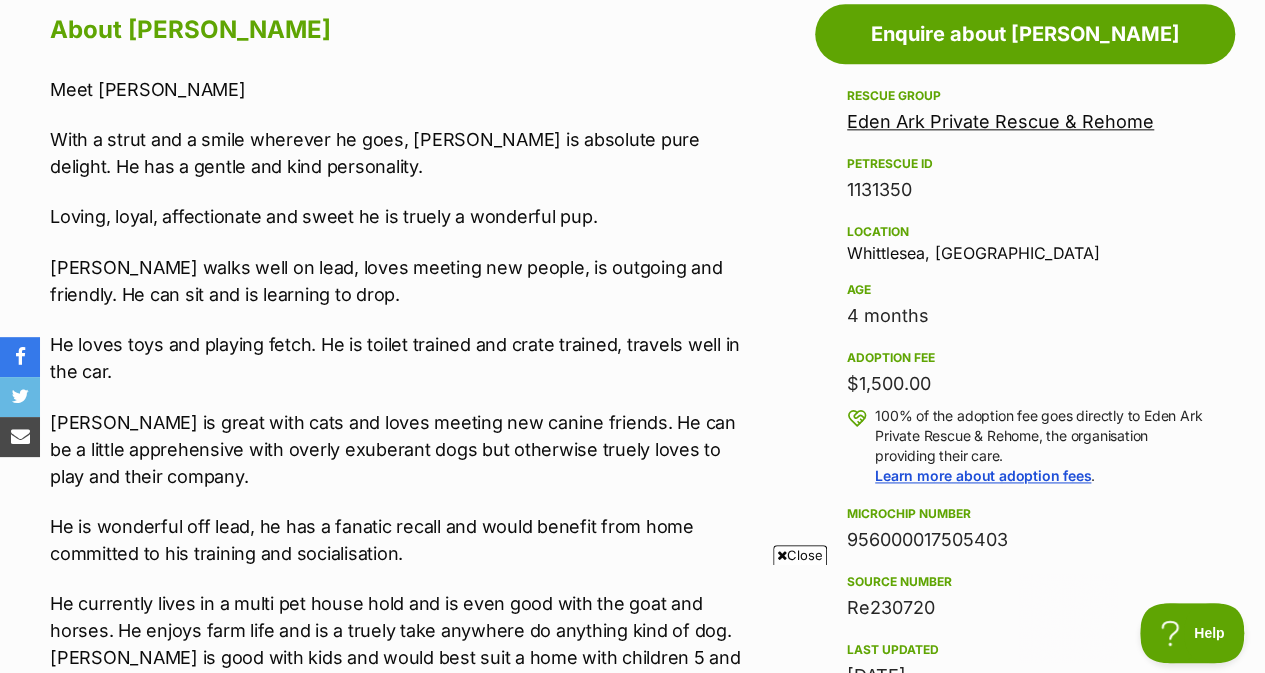 drag, startPoint x: 952, startPoint y: 81, endPoint x: 713, endPoint y: 210, distance: 271.5916 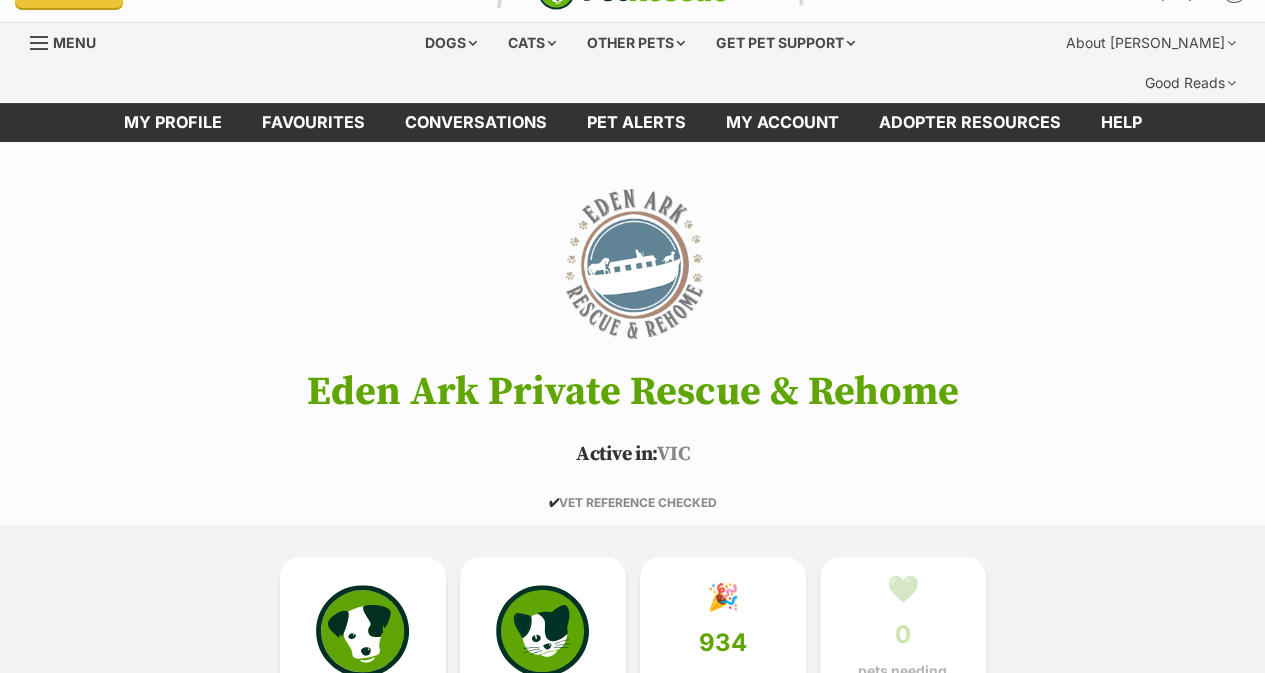 scroll, scrollTop: 108, scrollLeft: 0, axis: vertical 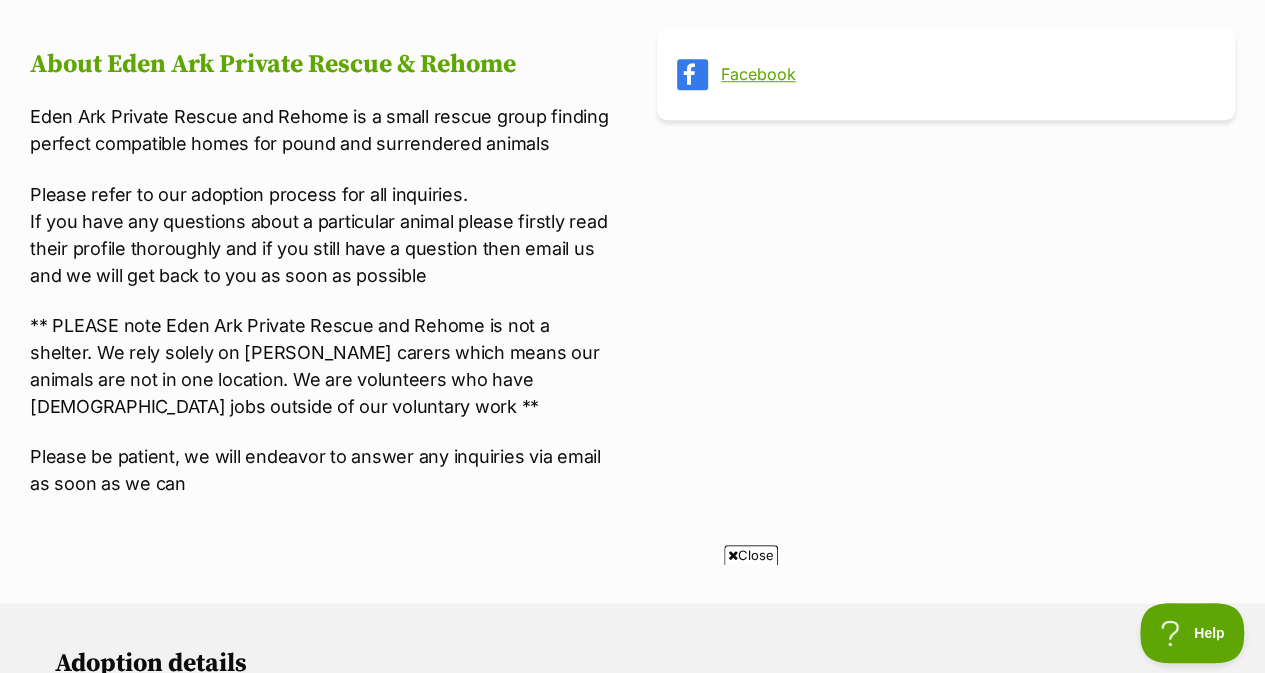 click on "About Eden Ark Private Rescue & Rehome" at bounding box center [319, 65] 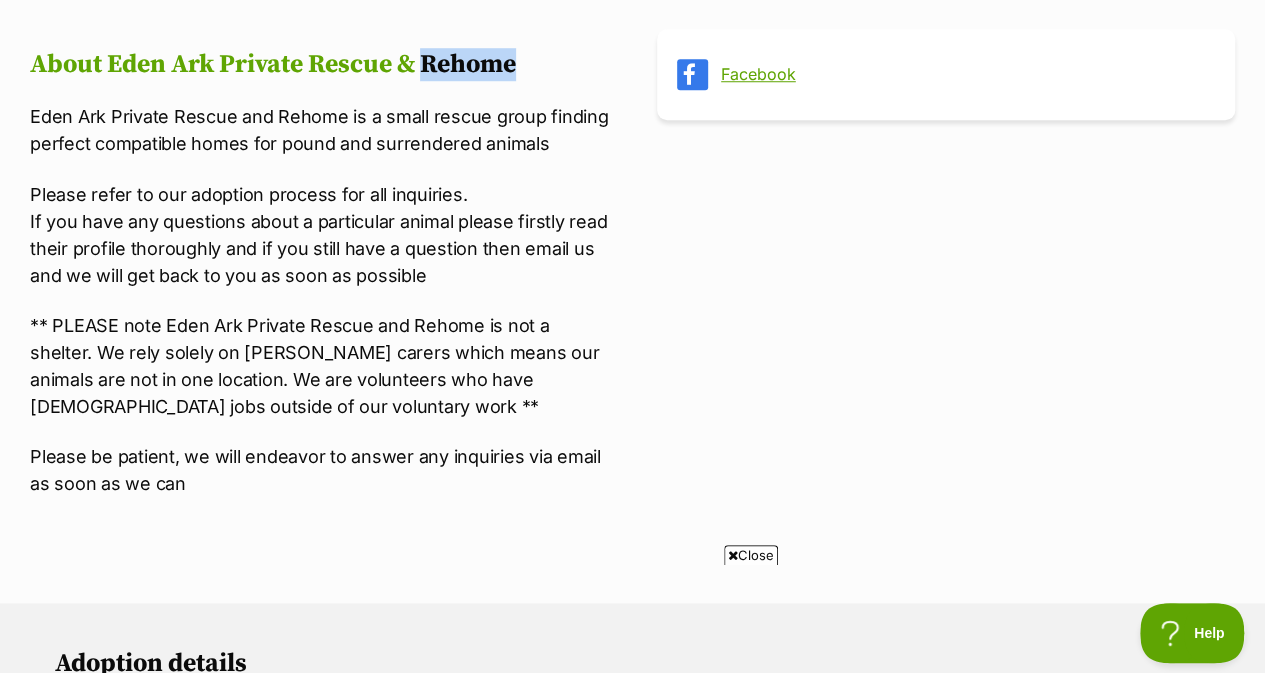 click on "About Eden Ark Private Rescue & Rehome" at bounding box center [319, 65] 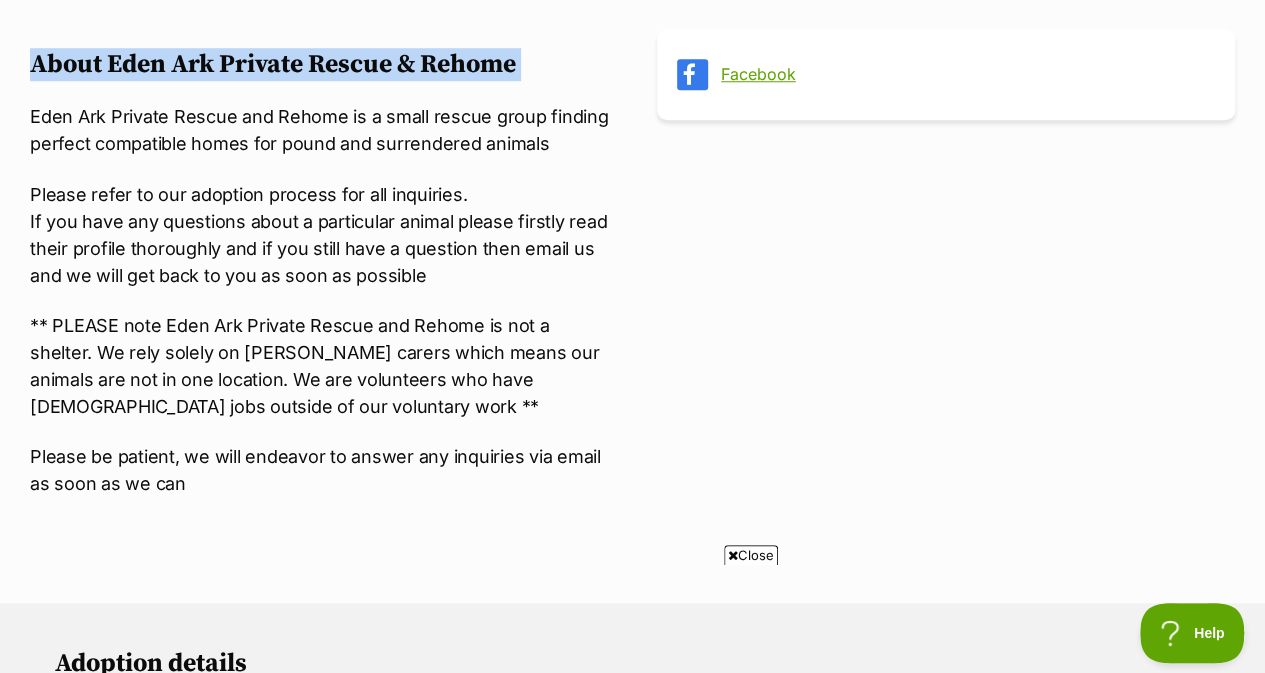click on "About Eden Ark Private Rescue & Rehome" at bounding box center [319, 65] 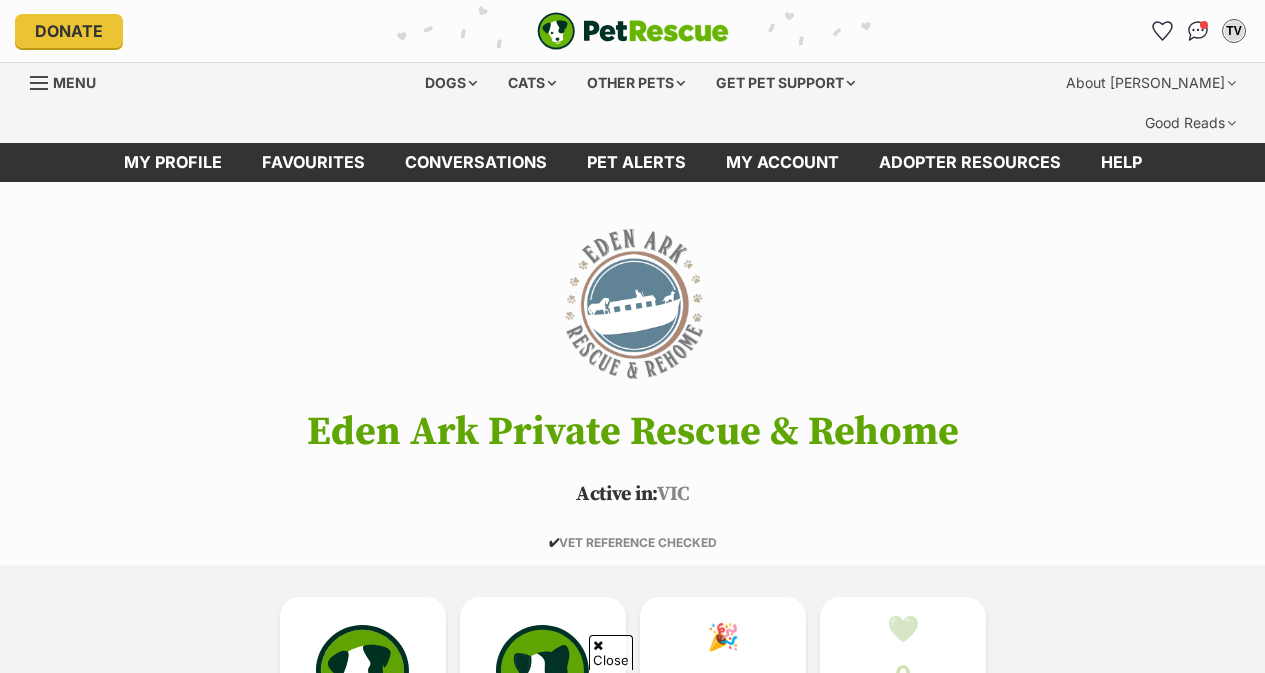 scroll, scrollTop: 812, scrollLeft: 0, axis: vertical 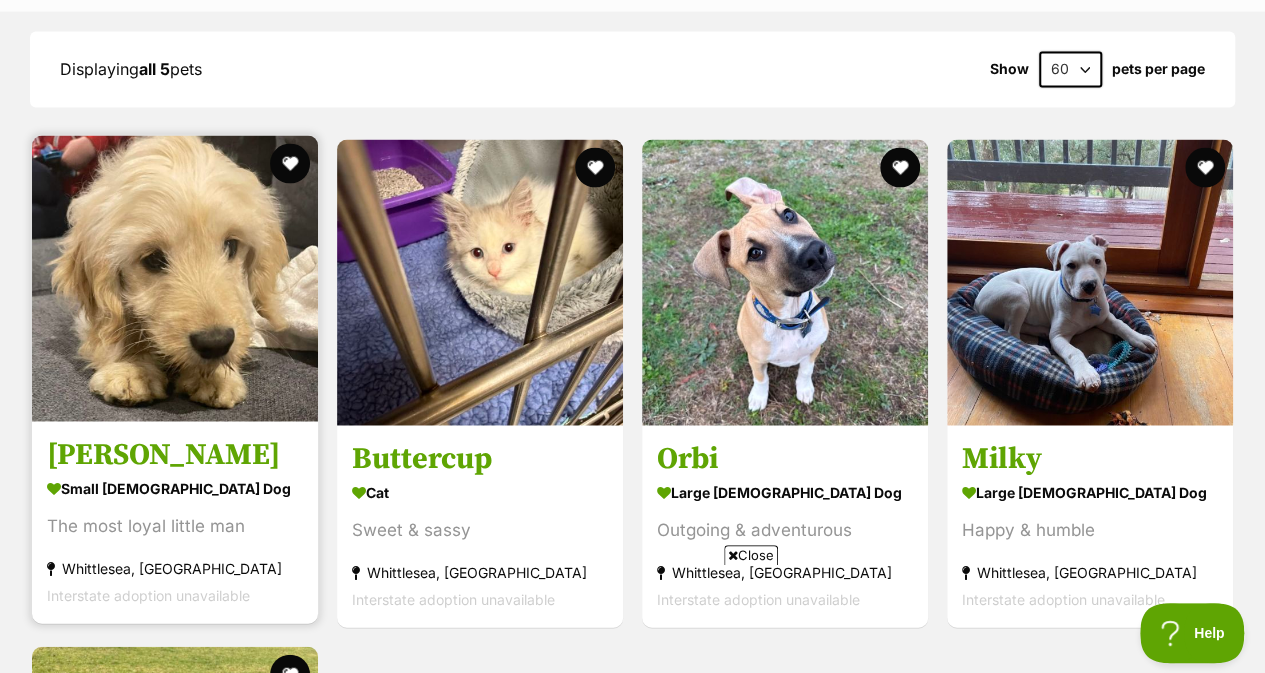 click at bounding box center (175, 279) 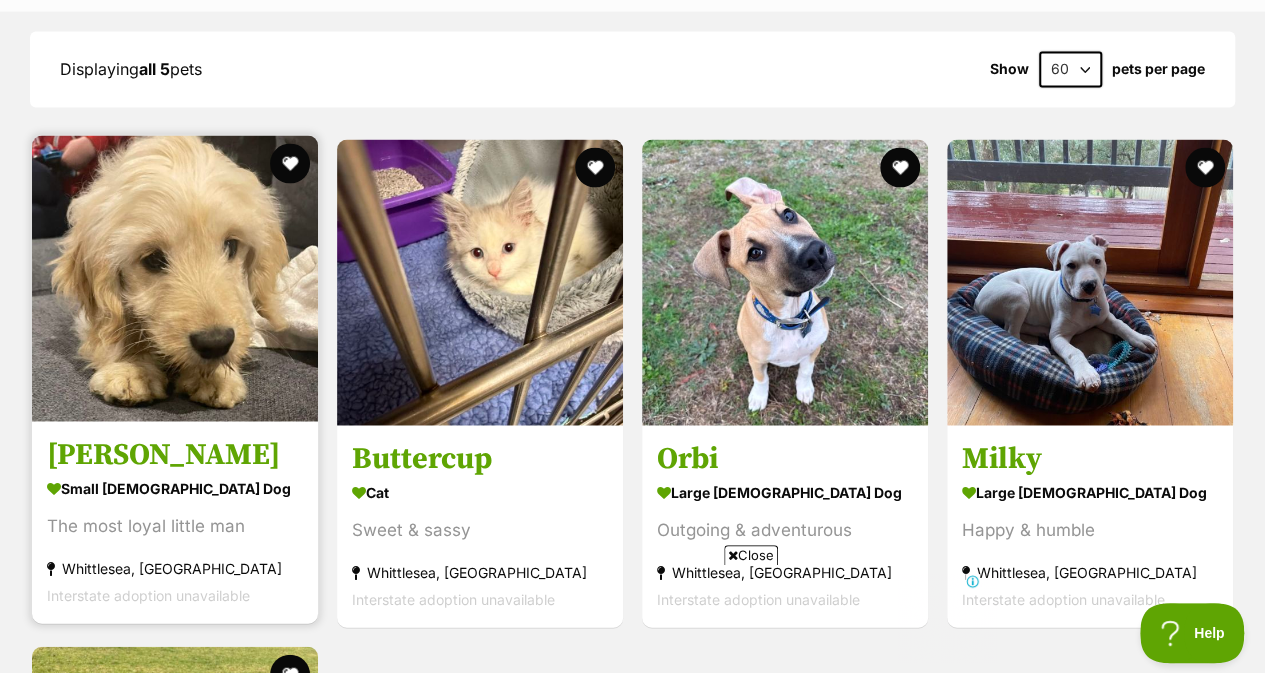 click at bounding box center (175, 279) 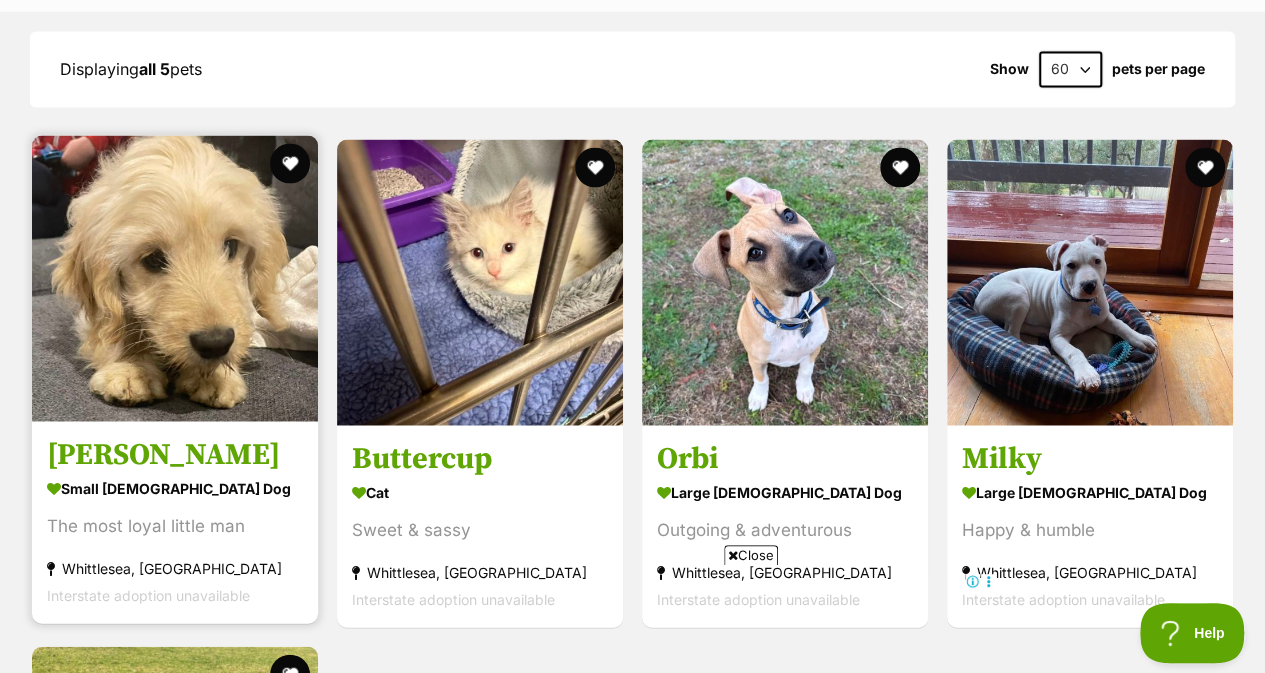 scroll, scrollTop: 0, scrollLeft: 0, axis: both 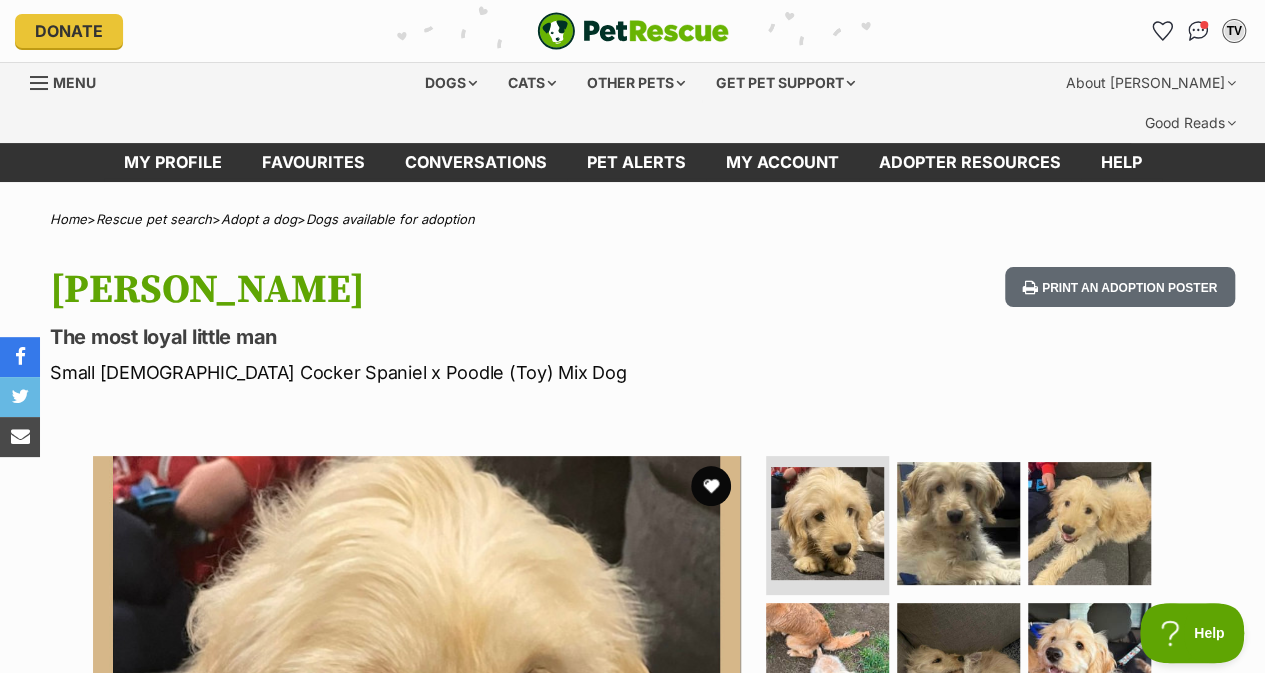 click on "[PERSON_NAME]" at bounding box center [411, 290] 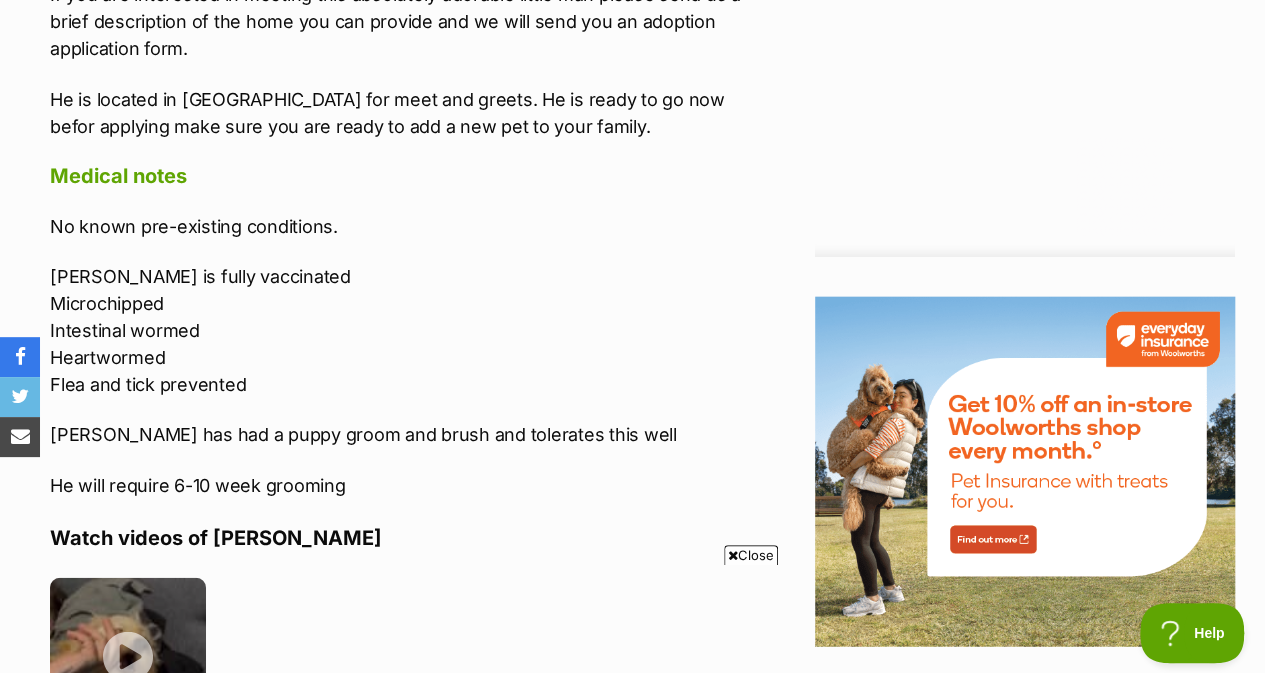 scroll, scrollTop: 2240, scrollLeft: 0, axis: vertical 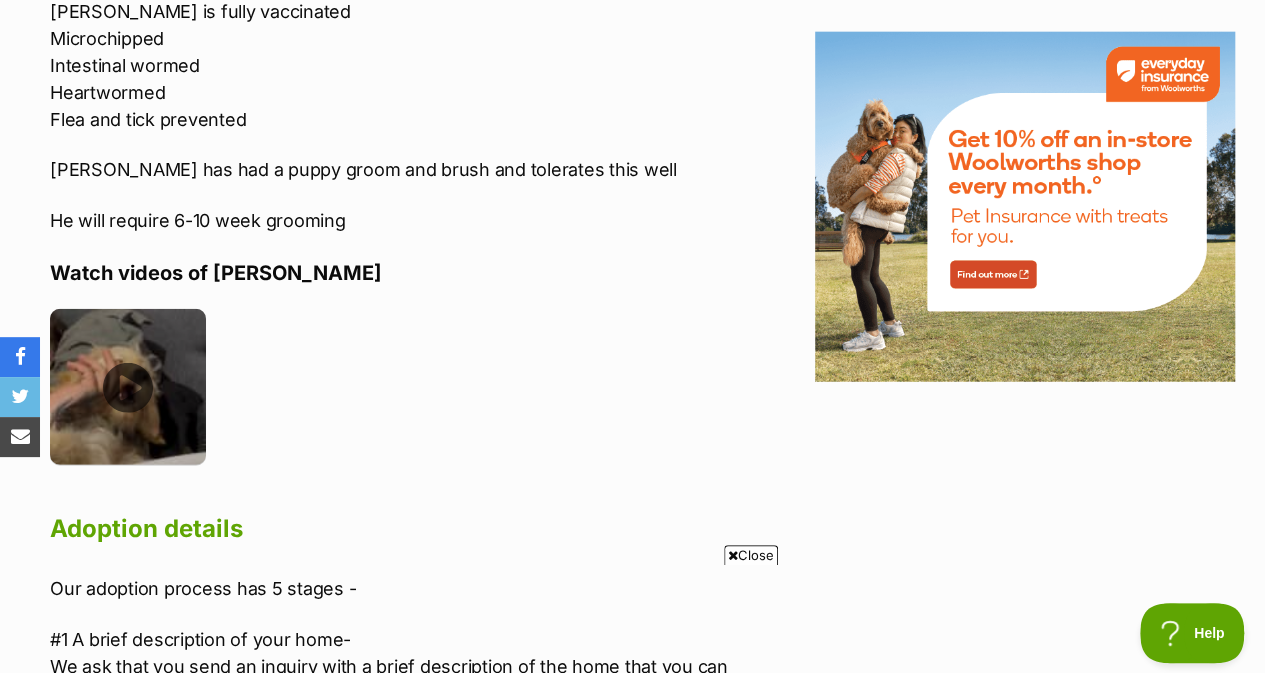 click at bounding box center (138, 394) 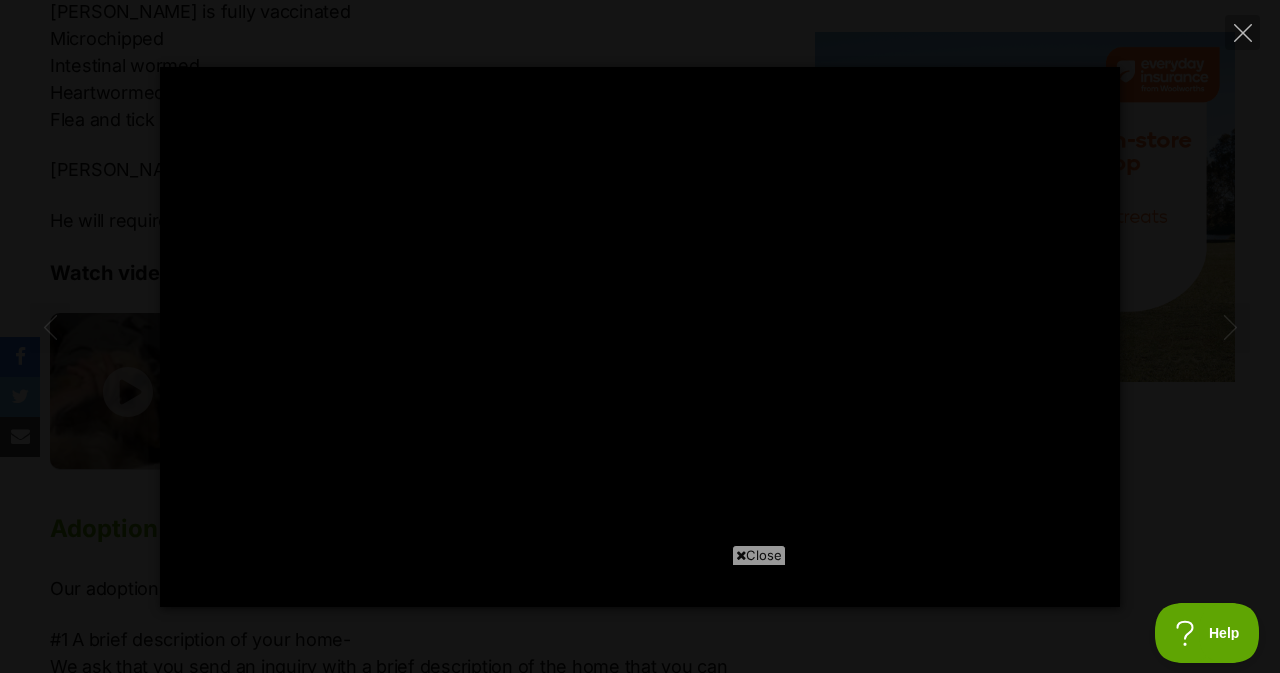 drag, startPoint x: 262, startPoint y: 580, endPoint x: 472, endPoint y: 568, distance: 210.34258 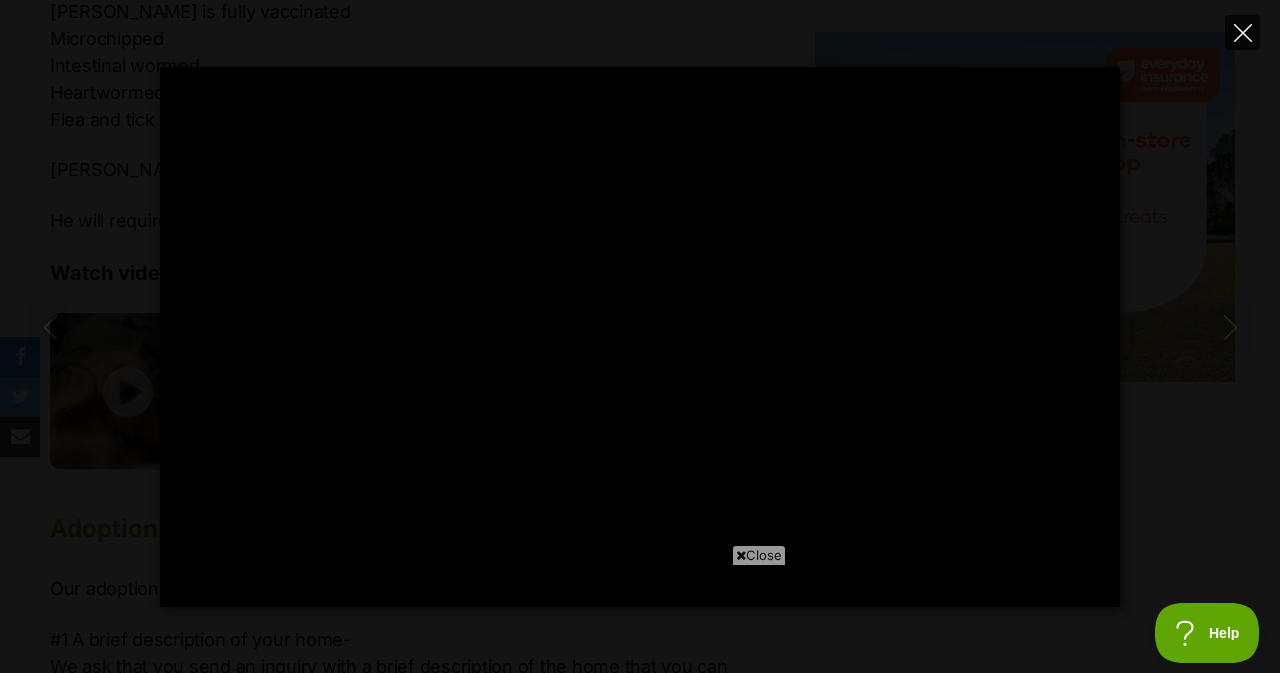 click 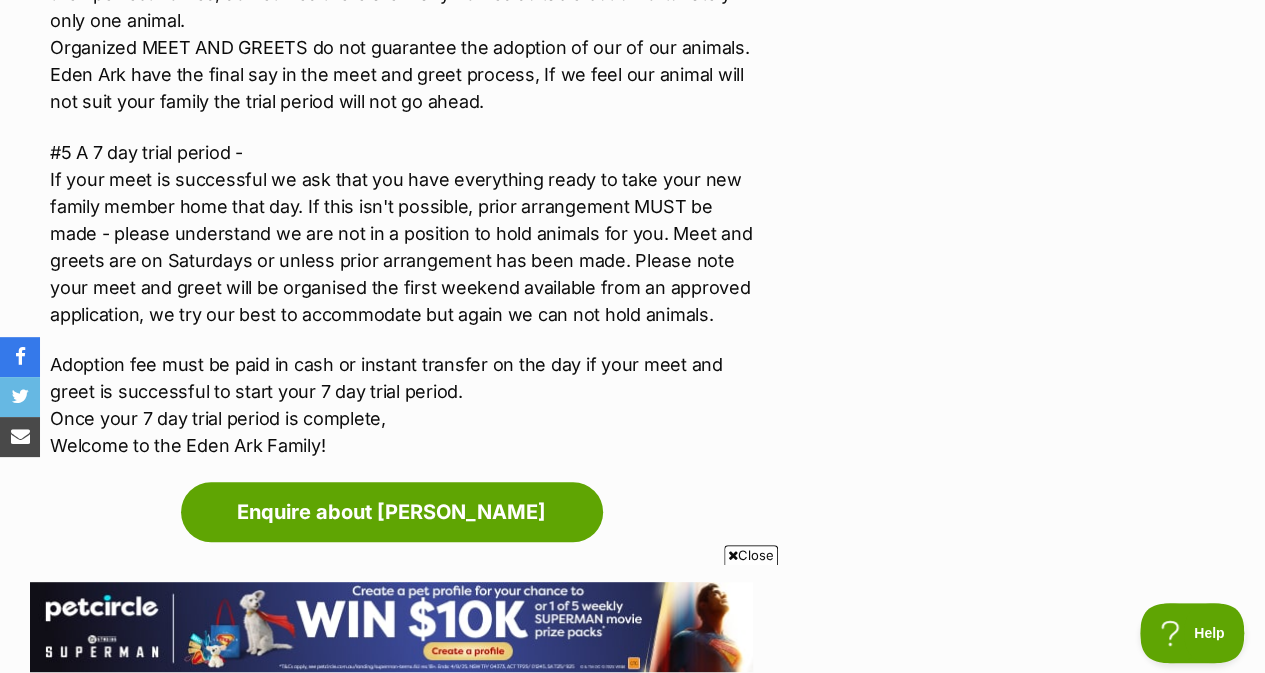 scroll, scrollTop: 3950, scrollLeft: 0, axis: vertical 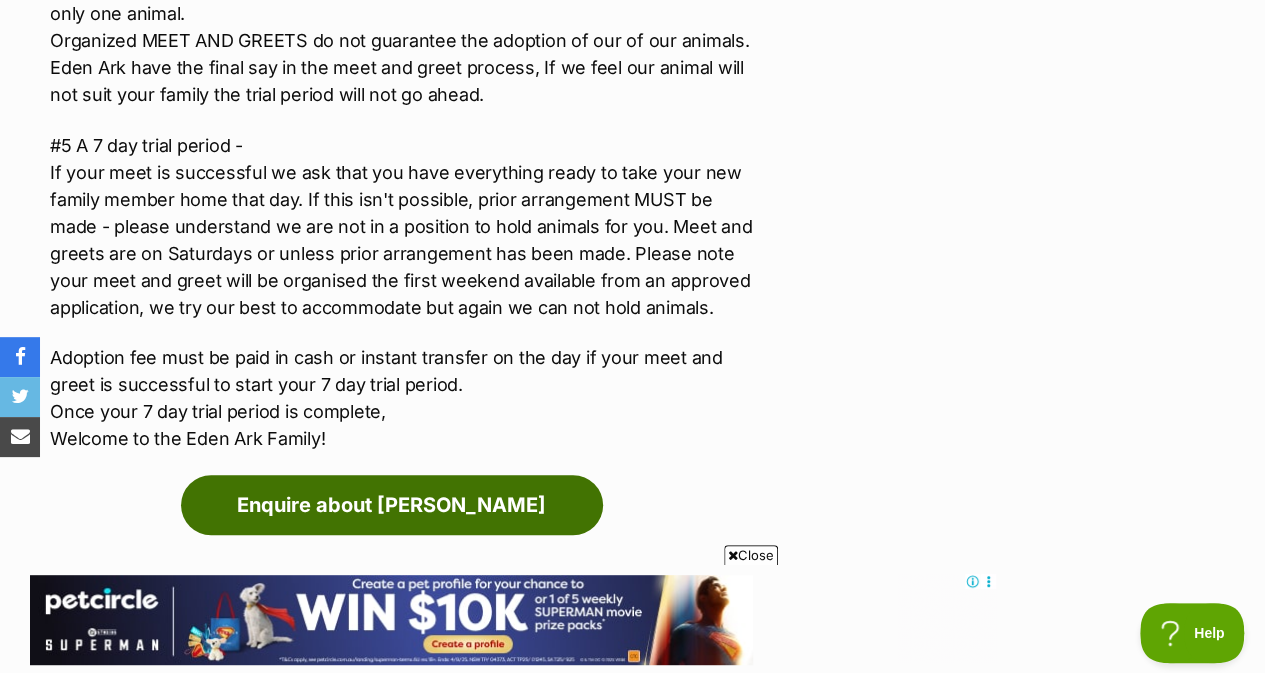 click on "Enquire about Bertie" at bounding box center [392, 505] 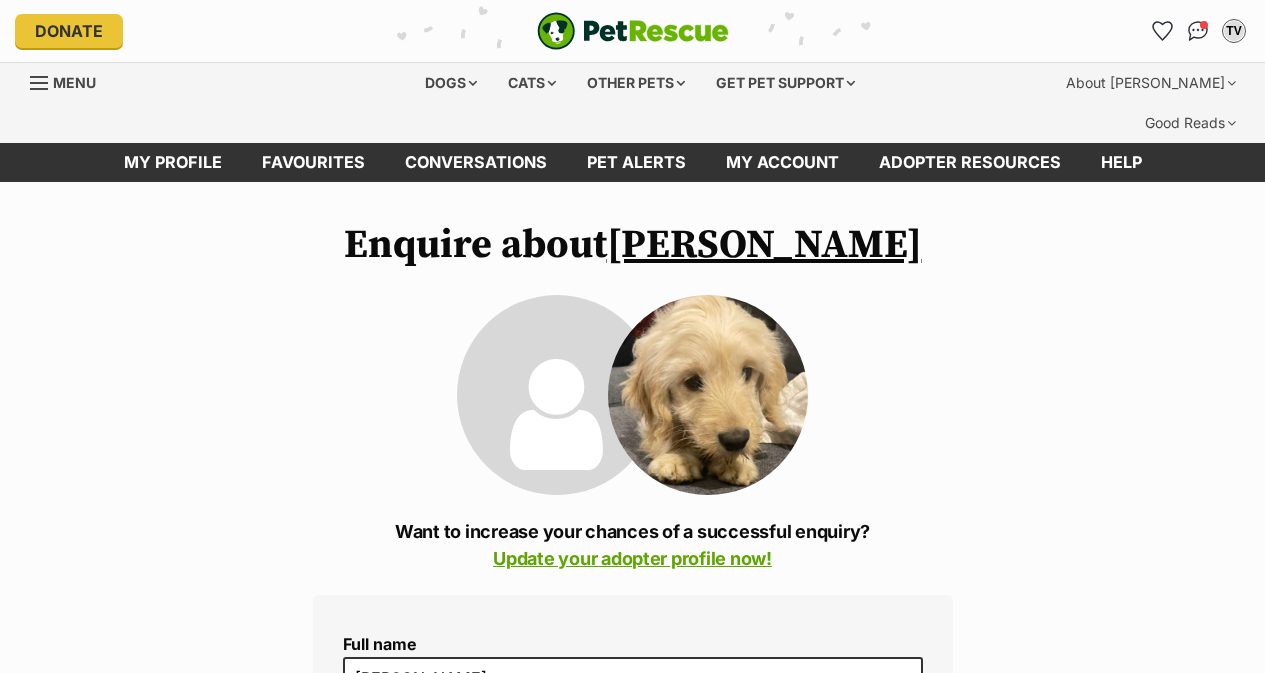 scroll, scrollTop: 0, scrollLeft: 0, axis: both 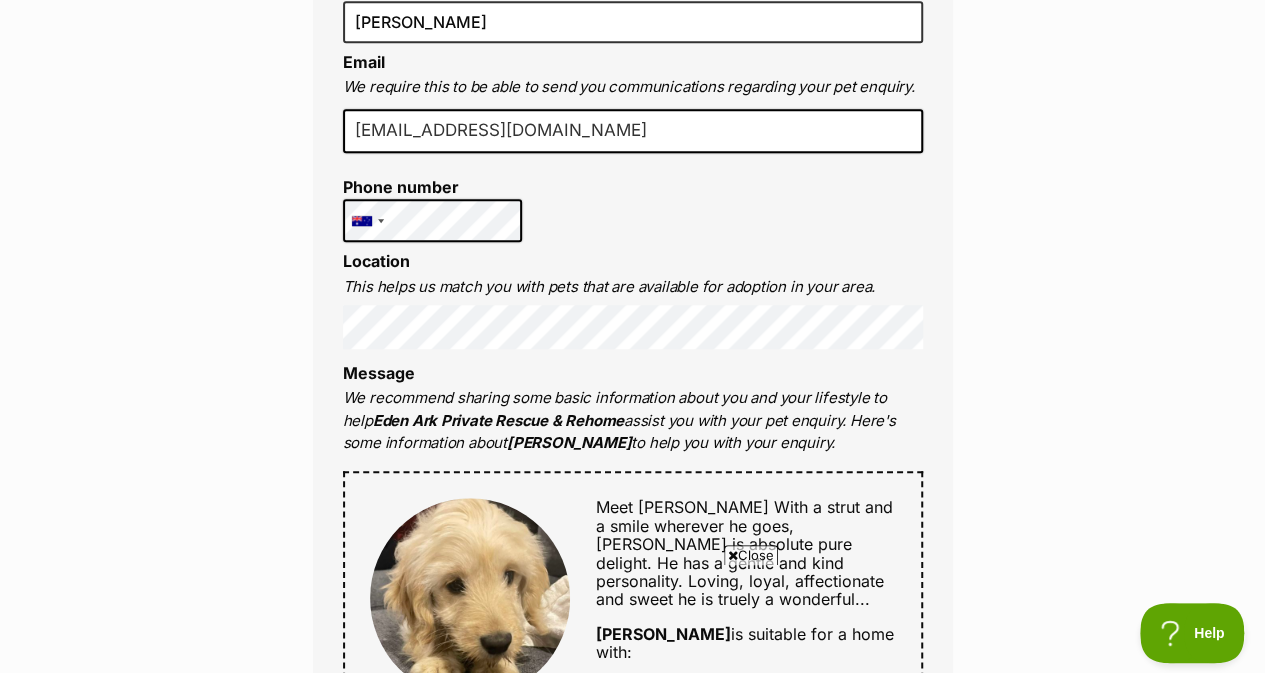 click on "Enquire about  Bertie
Want to increase your chances of a successful enquiry?
Update your adopter profile now!
Full name Thomas Vandyk
Email
We require this to be able to send you communications regarding your pet enquiry.
thomas78705@gmail.com
Phone number United States +1 United Kingdom +44 Afghanistan (‫افغانستان‬‎) +93 Albania (Shqipëri) +355 Algeria (‫الجزائر‬‎) +213 American Samoa +1684 Andorra +376 Angola +244 Anguilla +1264 Antigua and Barbuda +1268 Argentina +54 Armenia (Հայաստան) +374 Aruba +297 Australia +61 Austria (Österreich) +43 Azerbaijan (Azərbaycan) +994 Bahamas +1242 Bahrain (‫البحرين‬‎) +973 Bangladesh (বাংলাদেশ) +880 Barbados +1246 Belarus (Беларусь) +375 Belgium (België) +32 Belize +501 Benin (Bénin) +229 Bermuda +1441 Bhutan (འབྲུག) +975 Bolivia +591 Bosnia and Herzegovina (Босна и Херцеговина) +387 Botswana +267 Brazil (Brasil) +55 +1" at bounding box center [632, 713] 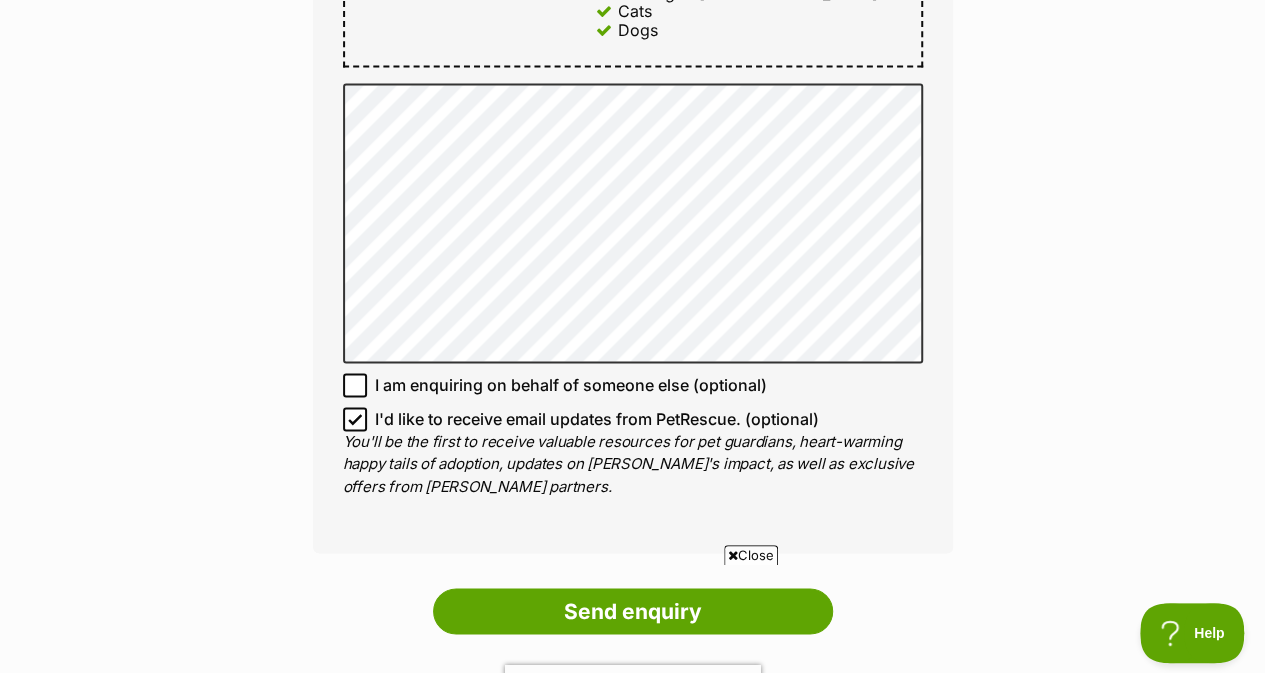 scroll, scrollTop: 1375, scrollLeft: 0, axis: vertical 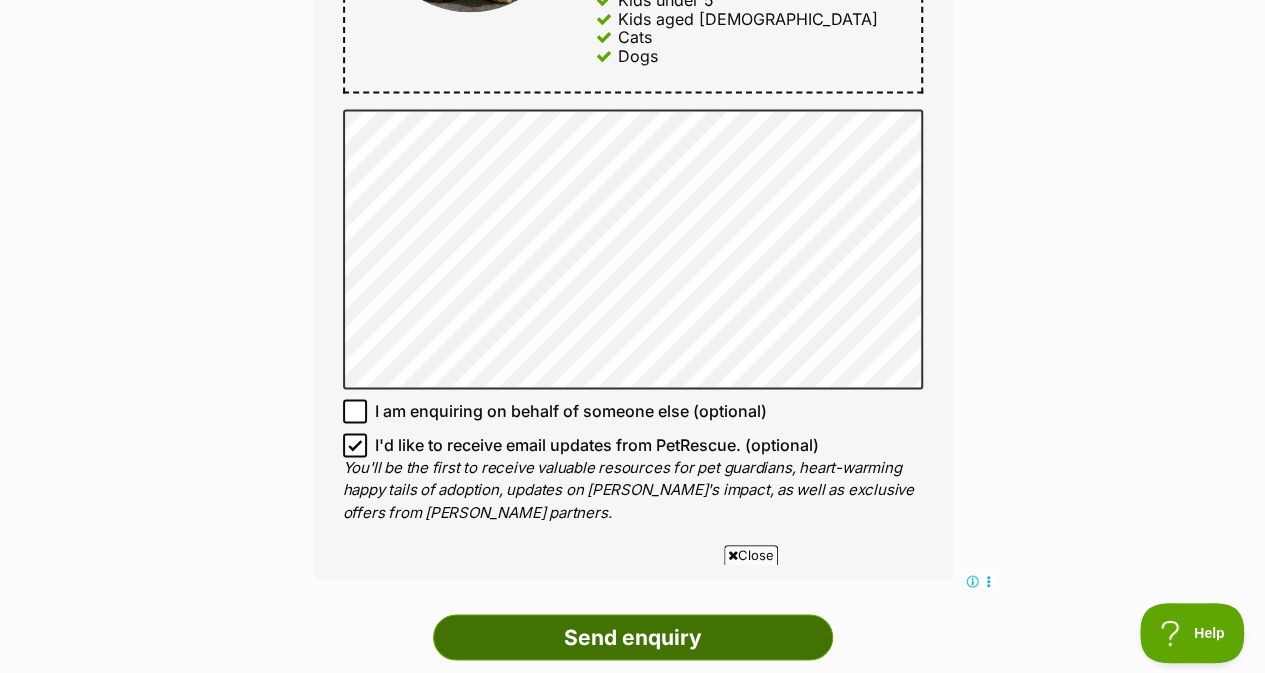 click on "Send enquiry" at bounding box center (633, 637) 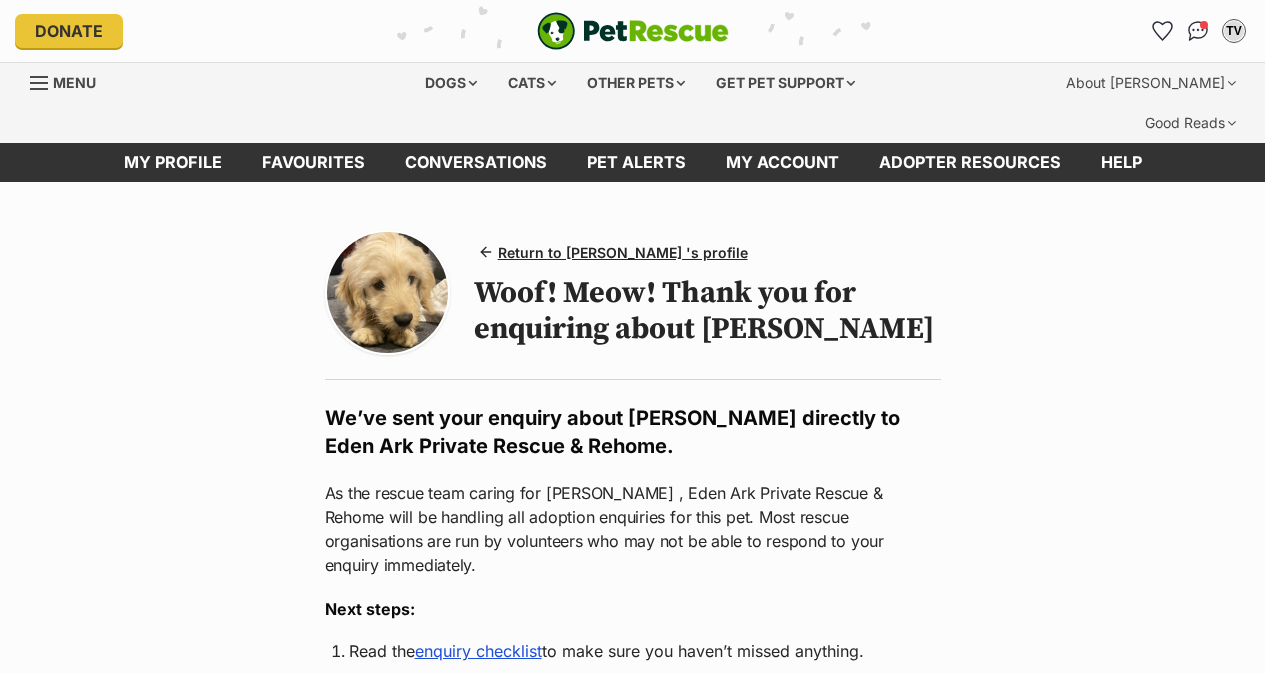 scroll, scrollTop: 0, scrollLeft: 0, axis: both 